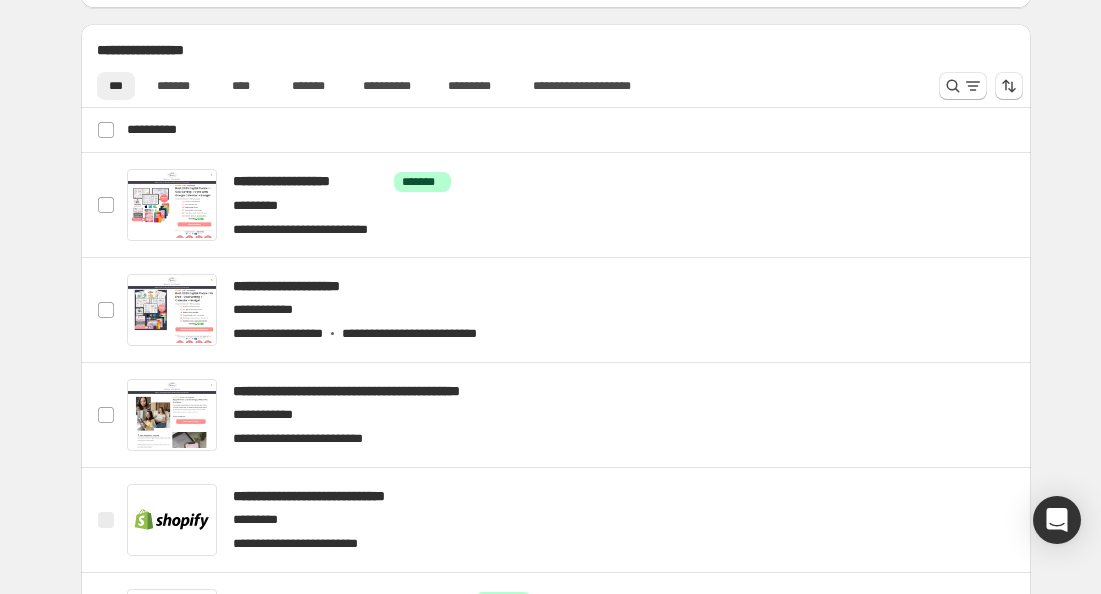 scroll, scrollTop: 803, scrollLeft: 0, axis: vertical 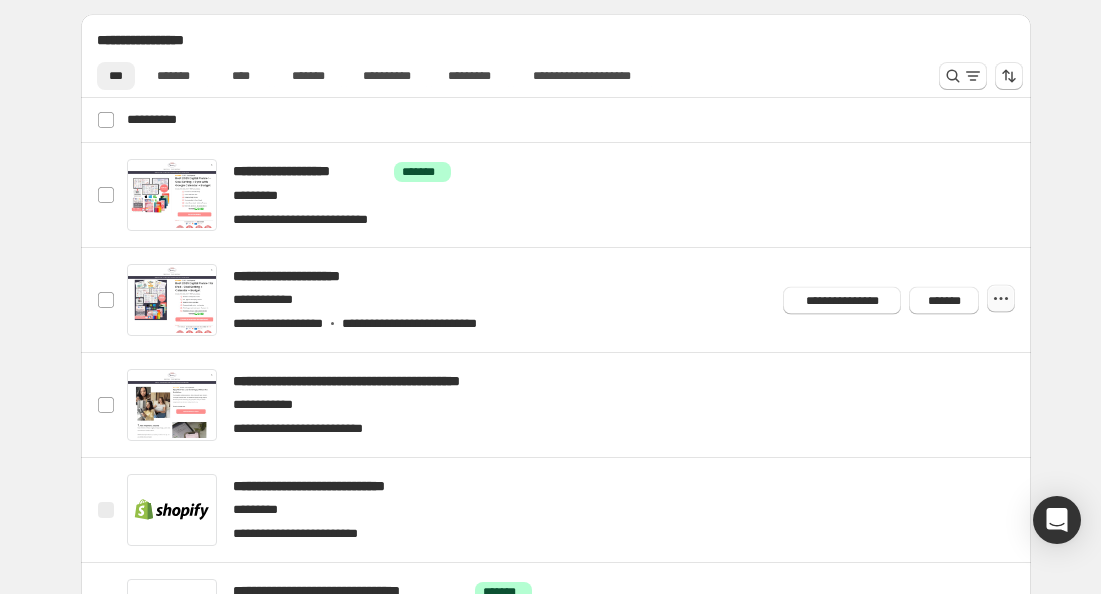 click 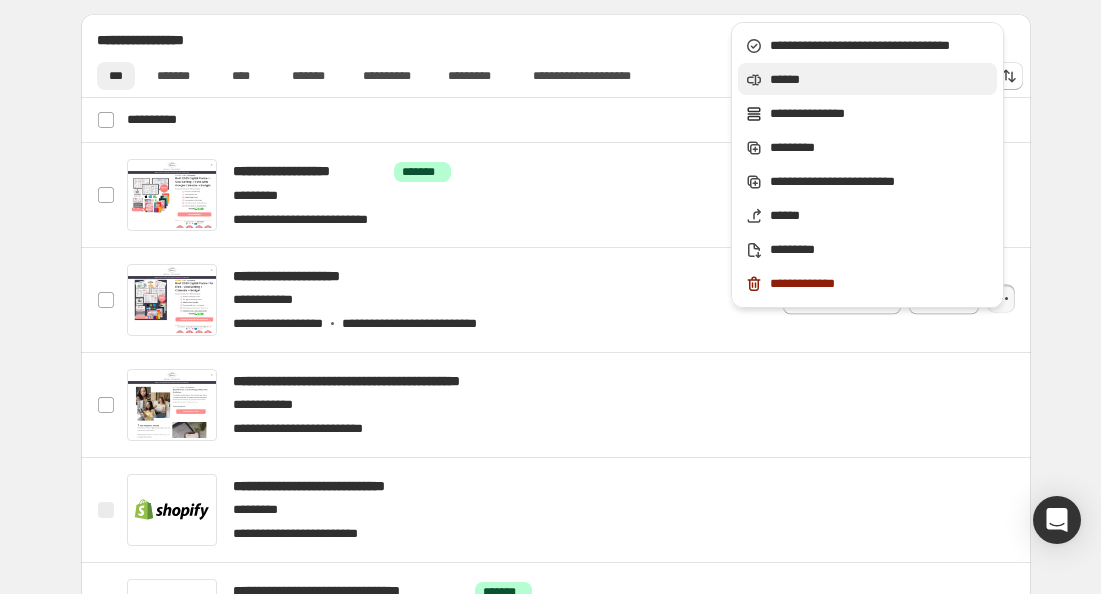 click on "******" at bounding box center (867, 79) 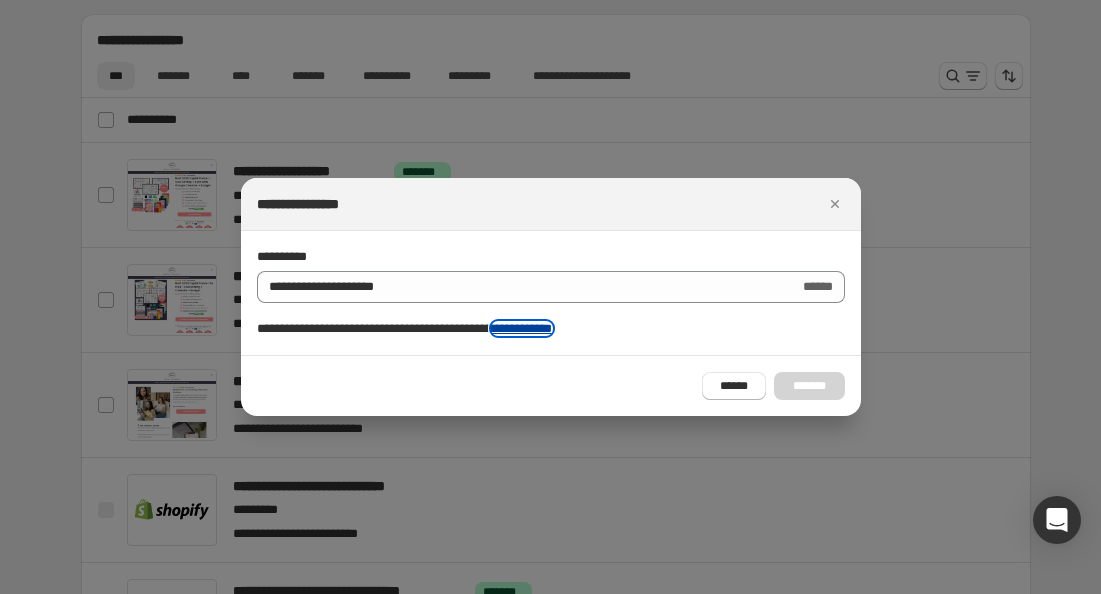 click on "**********" at bounding box center [522, 328] 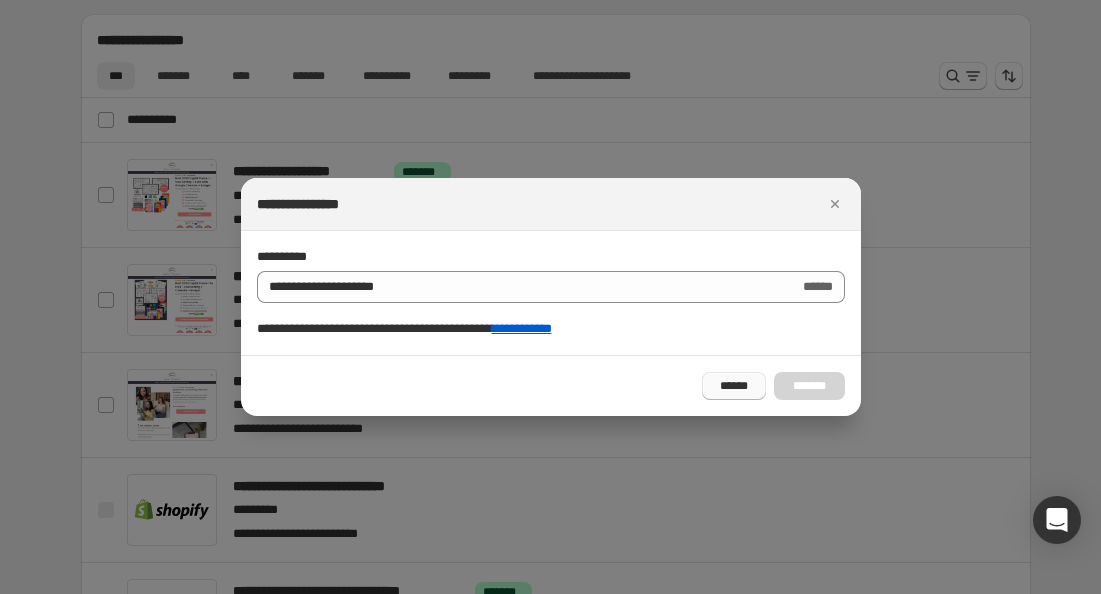 click on "******" at bounding box center (734, 386) 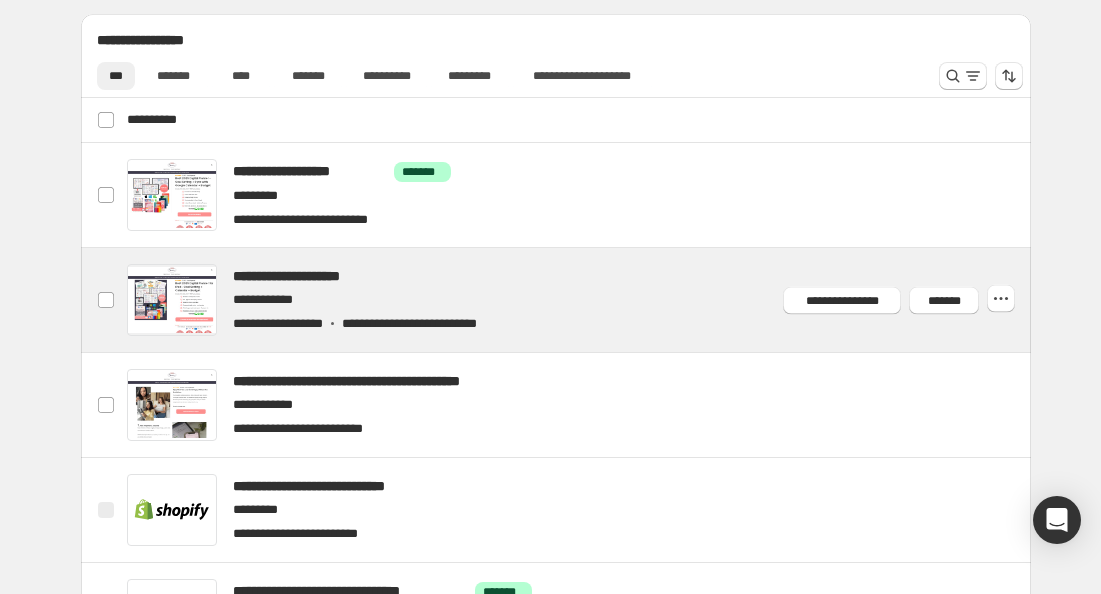 click at bounding box center [580, 300] 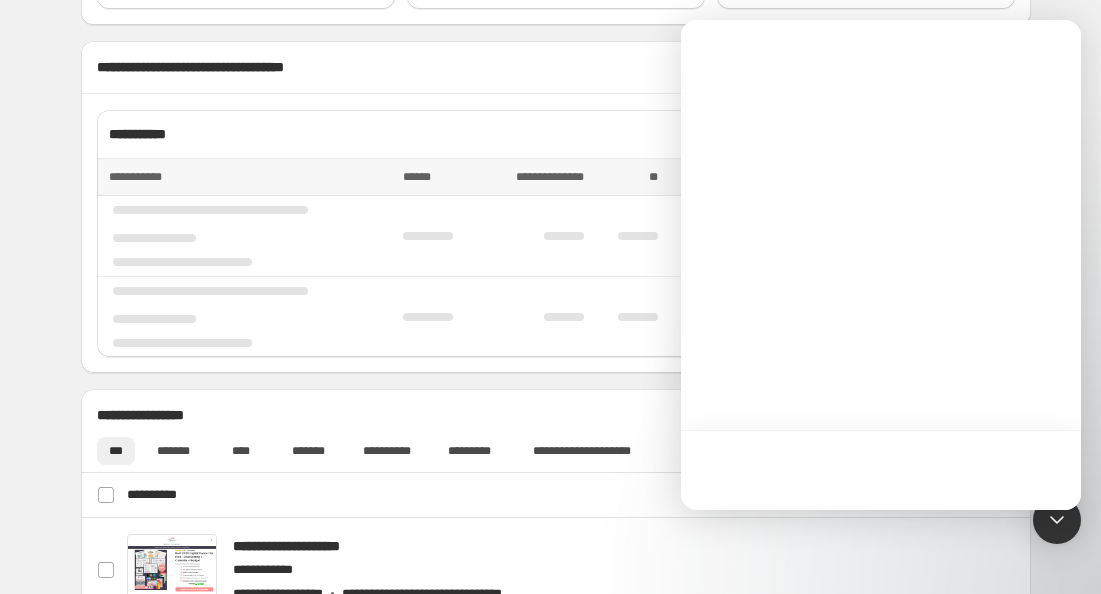 scroll, scrollTop: 426, scrollLeft: 0, axis: vertical 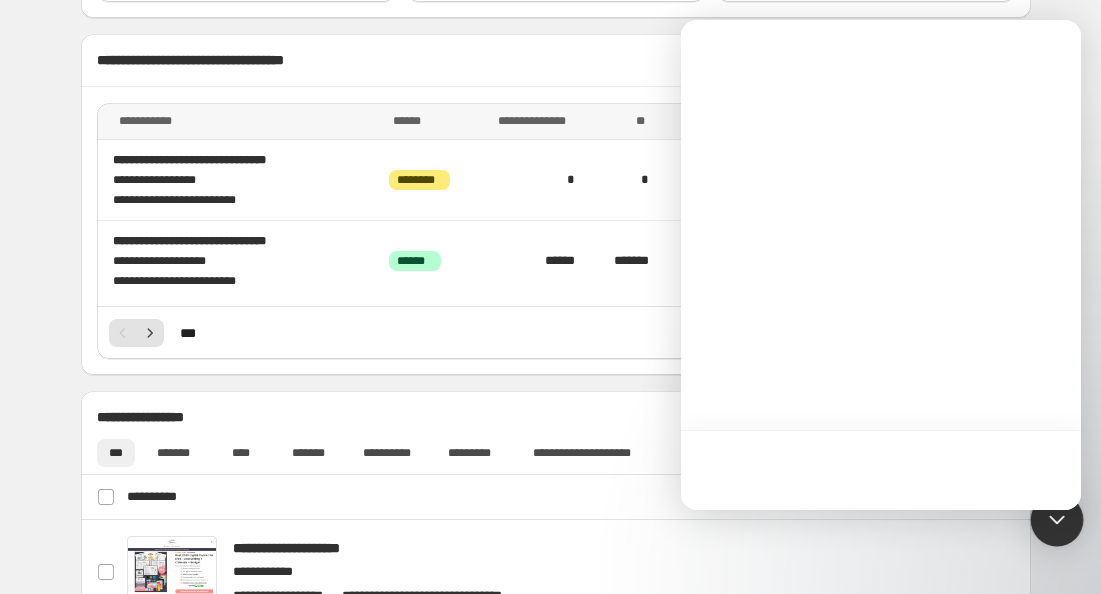 click 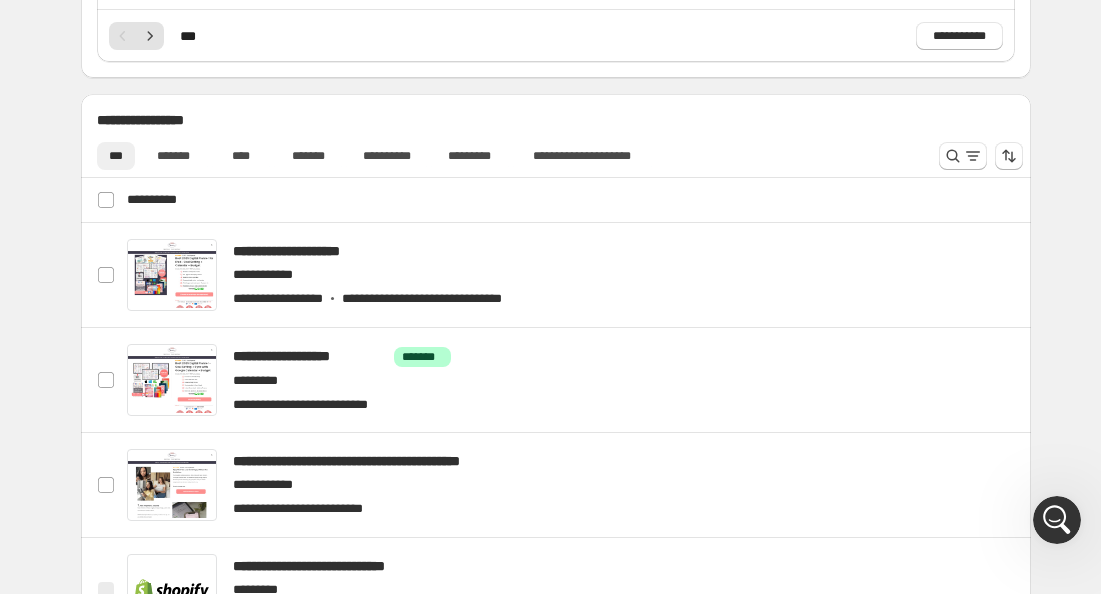scroll, scrollTop: 753, scrollLeft: 0, axis: vertical 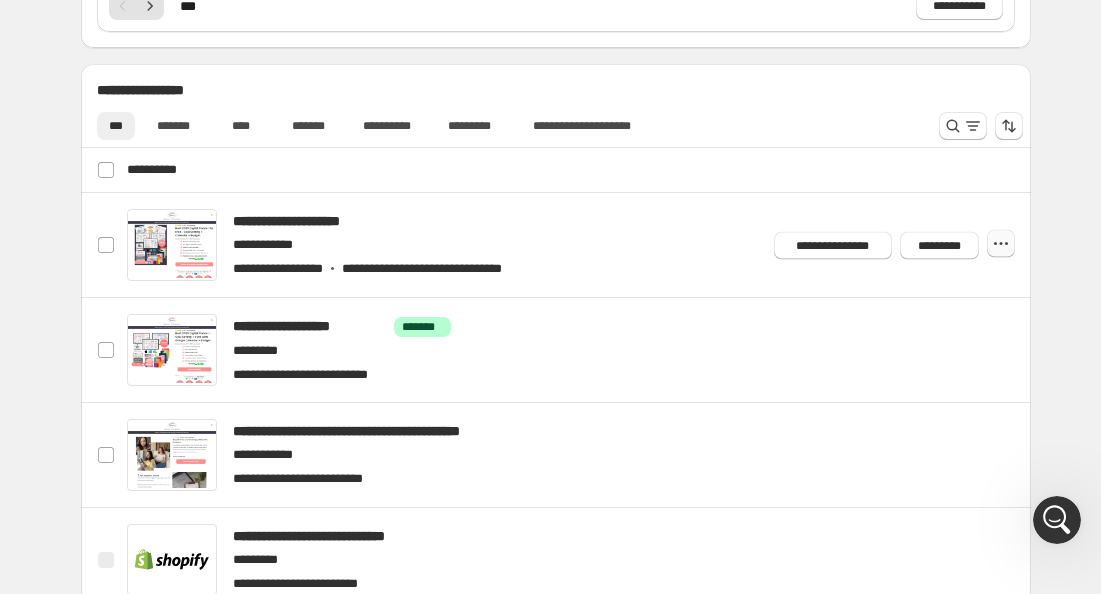 click 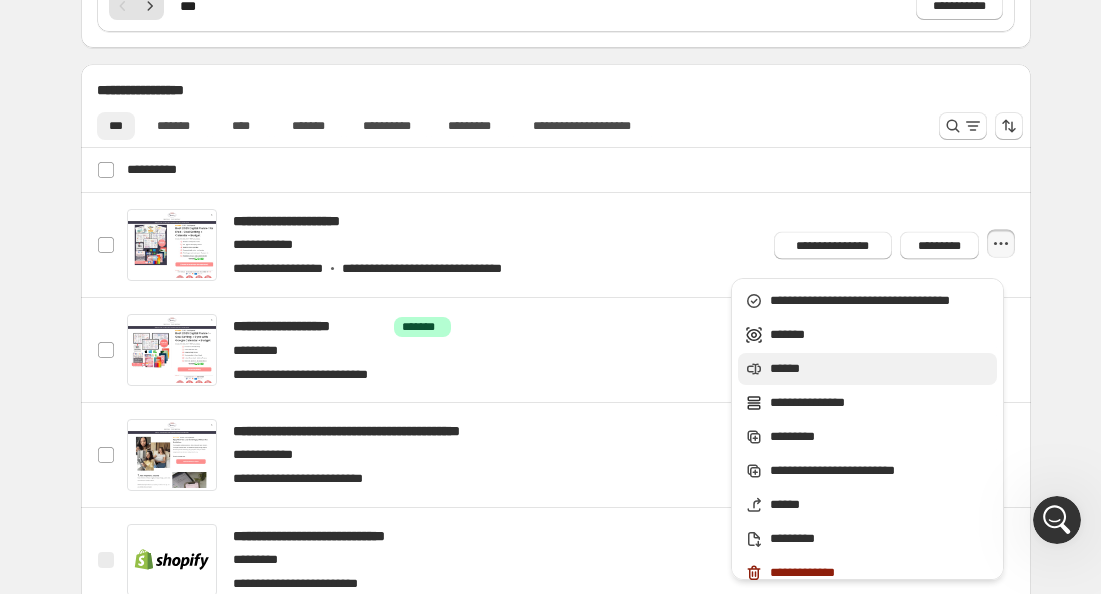 click on "******" at bounding box center (880, 369) 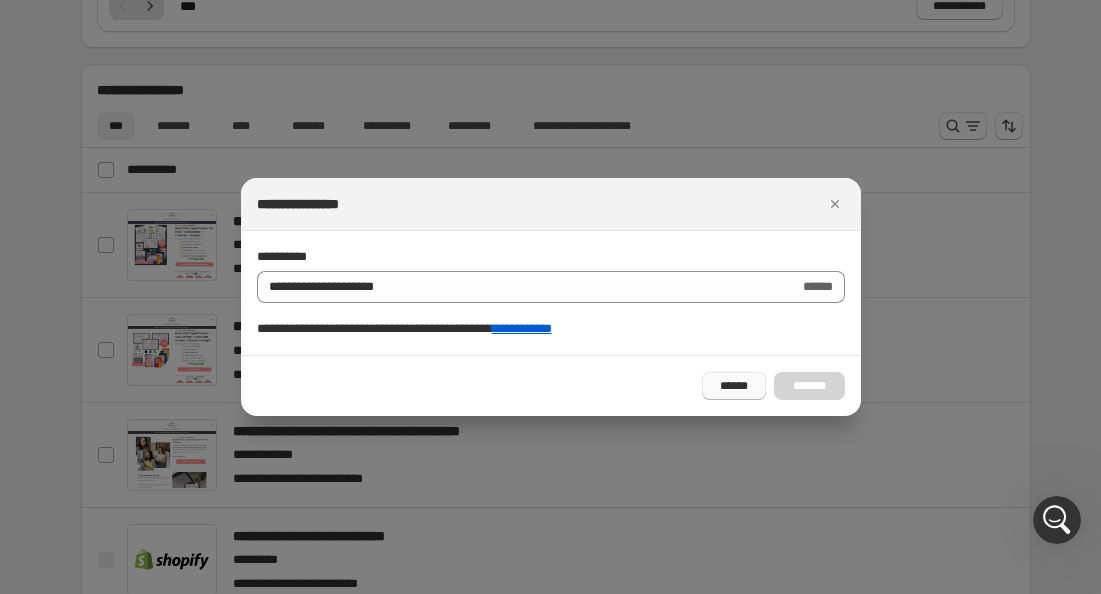 click on "******" at bounding box center (734, 386) 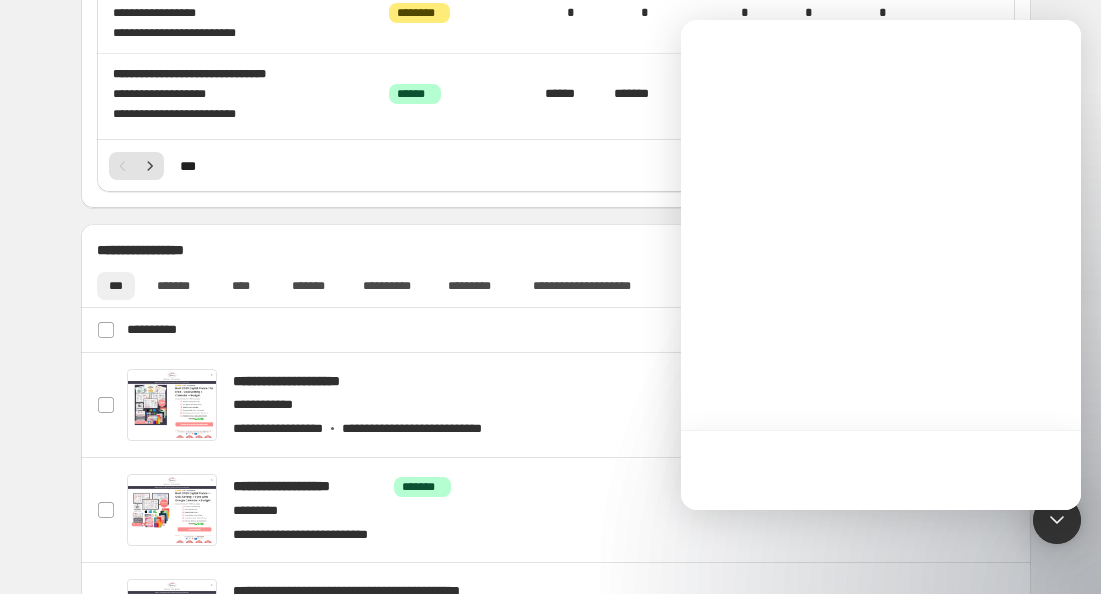 scroll, scrollTop: 0, scrollLeft: 0, axis: both 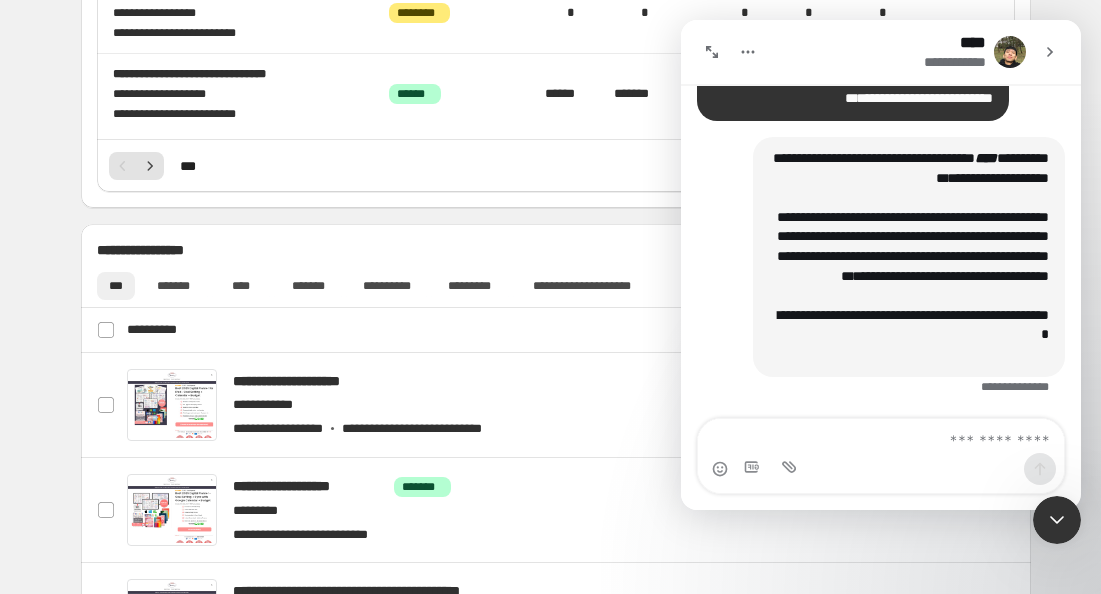 click 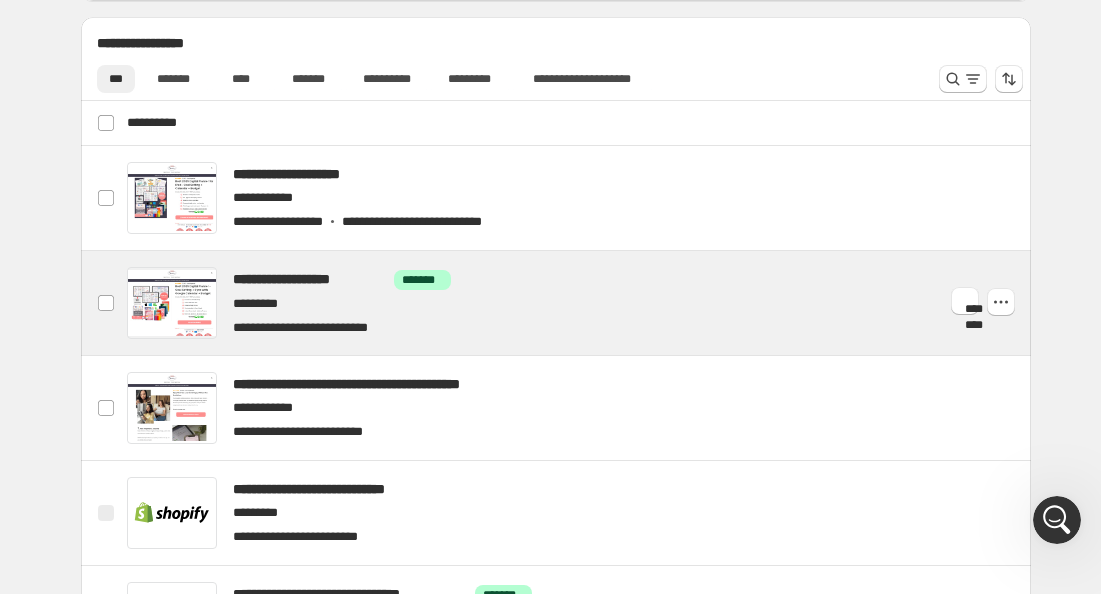 scroll, scrollTop: 0, scrollLeft: 0, axis: both 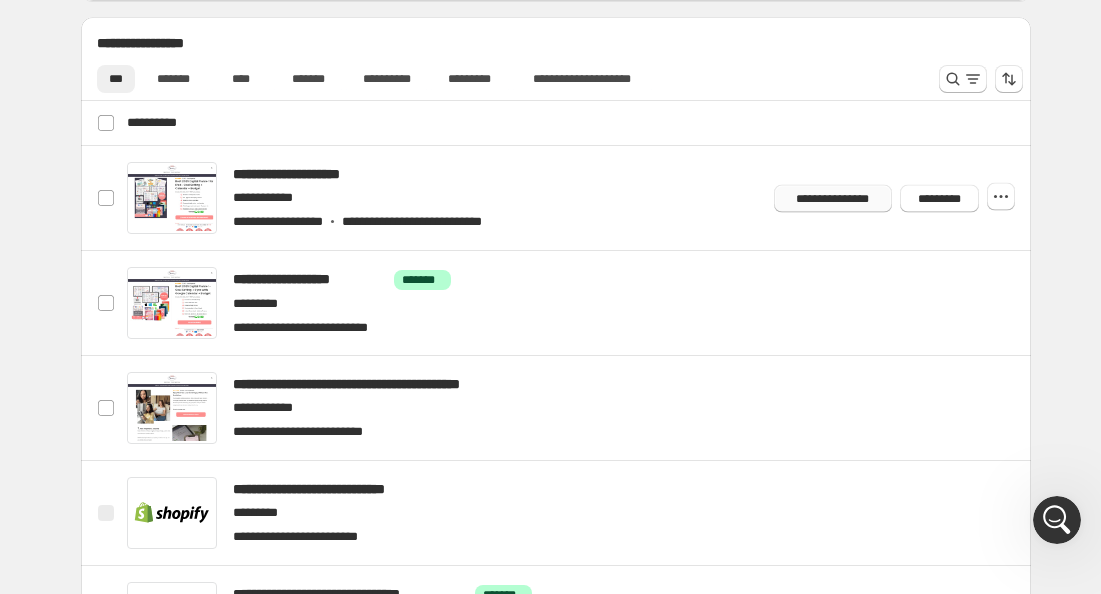 click on "**********" at bounding box center [833, 198] 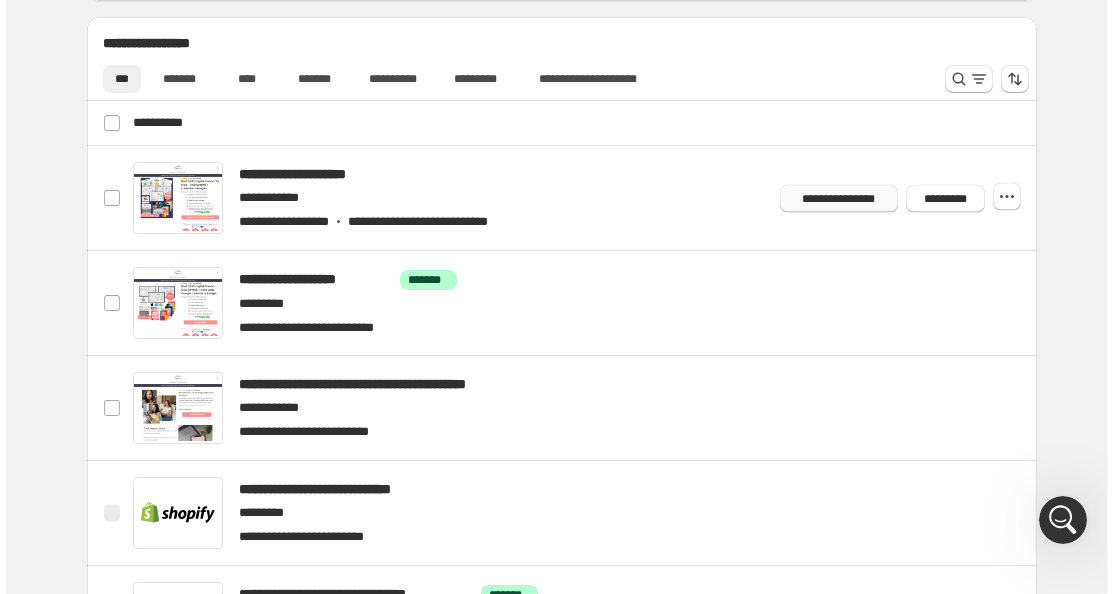 scroll, scrollTop: 0, scrollLeft: 0, axis: both 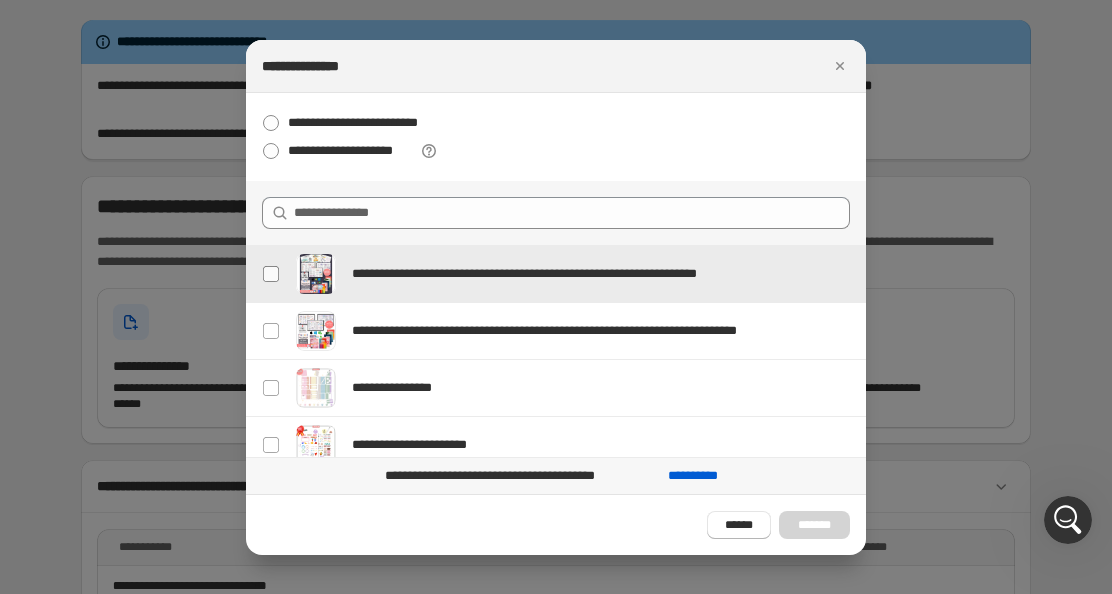 click at bounding box center [271, 274] 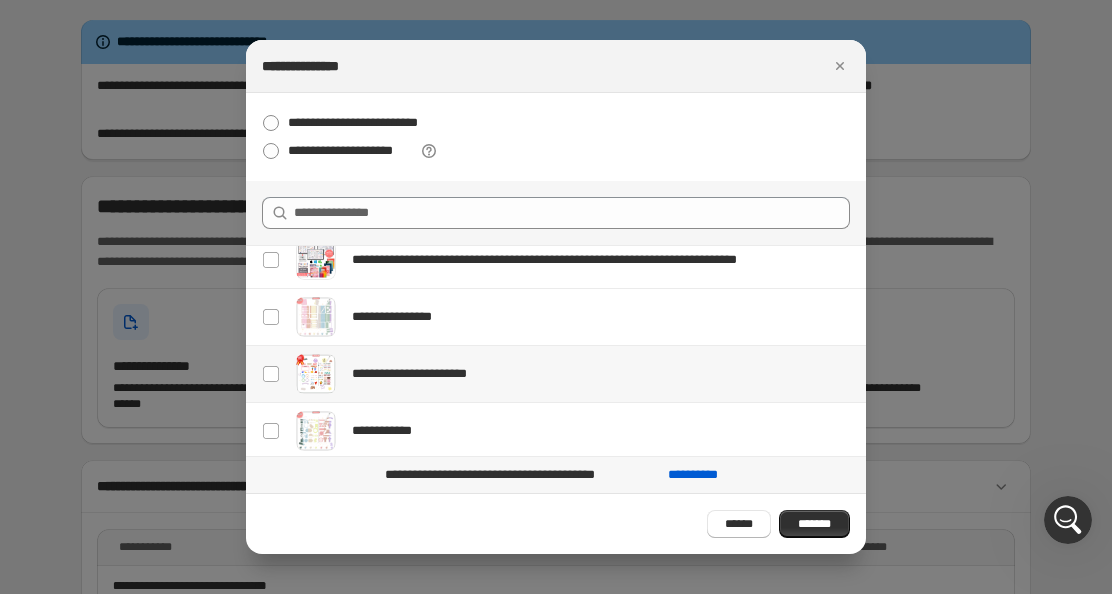 scroll, scrollTop: 0, scrollLeft: 0, axis: both 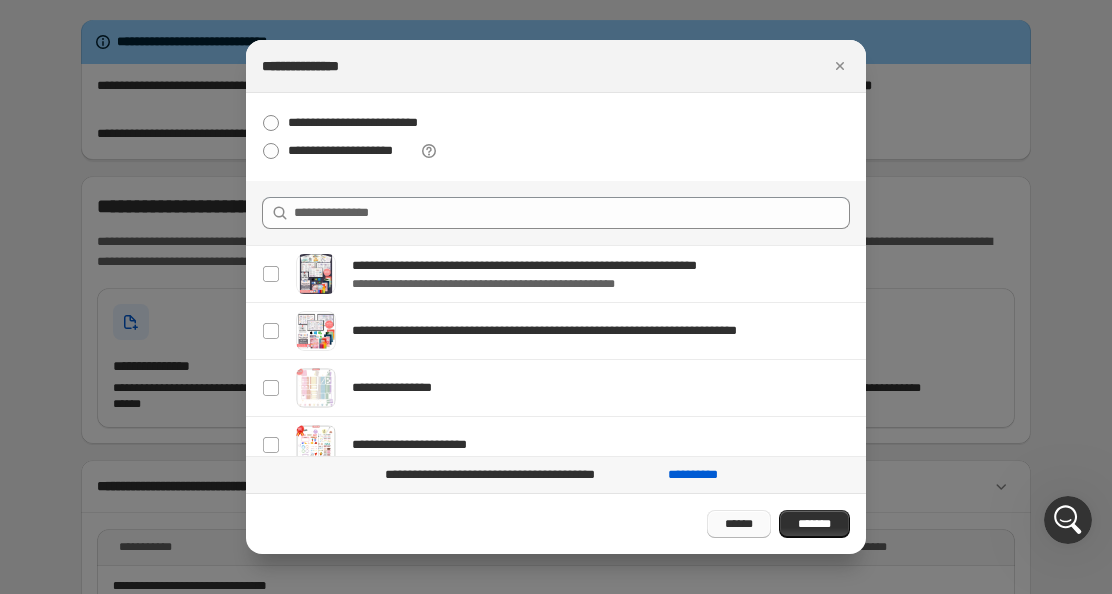 click on "******" at bounding box center (739, 524) 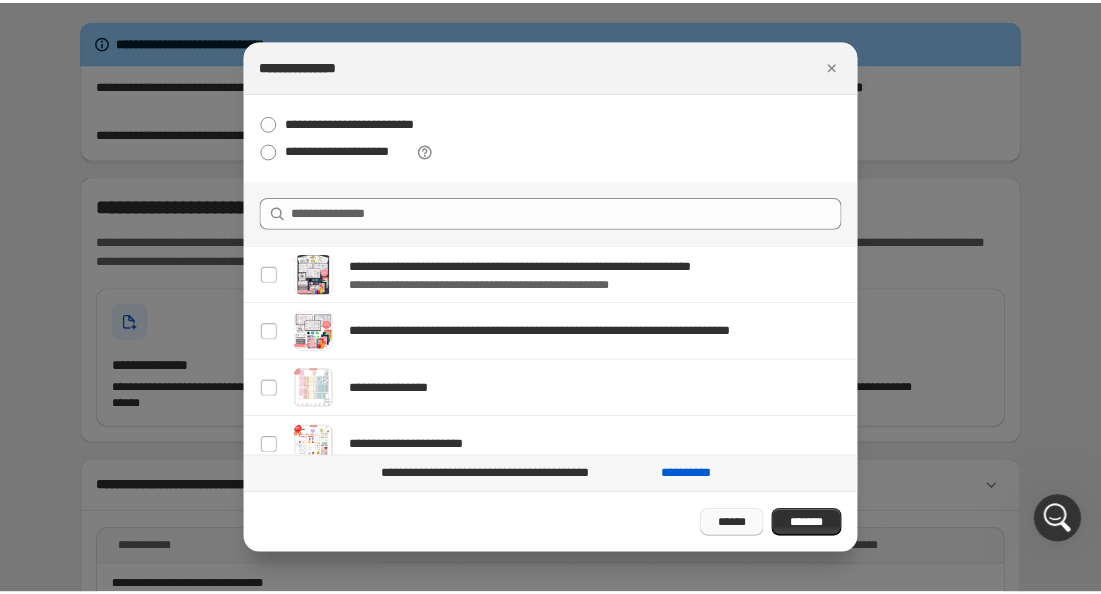 scroll, scrollTop: 800, scrollLeft: 0, axis: vertical 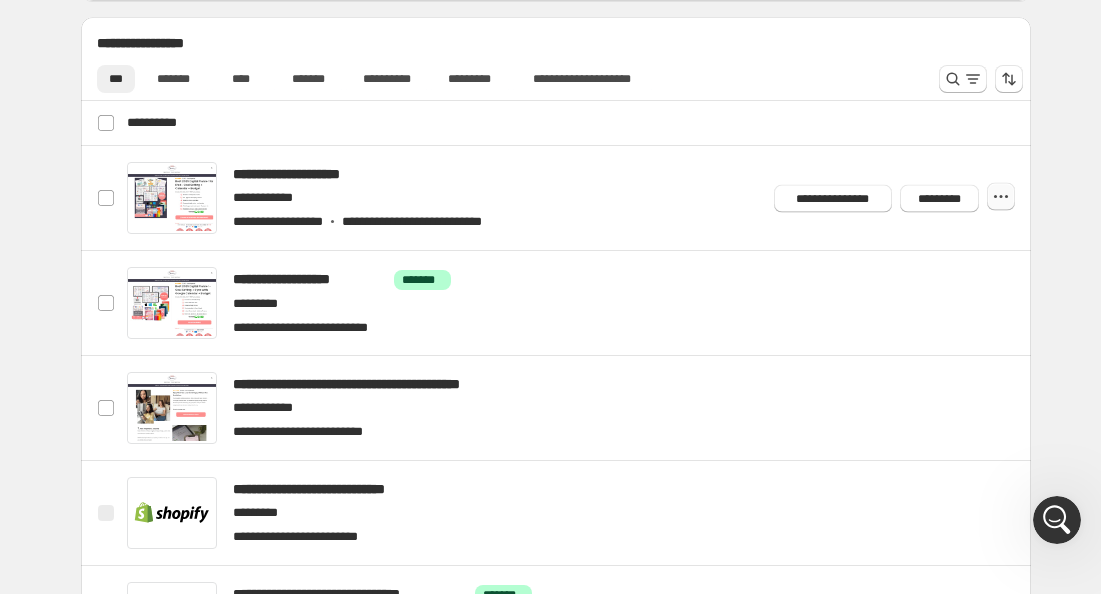 click 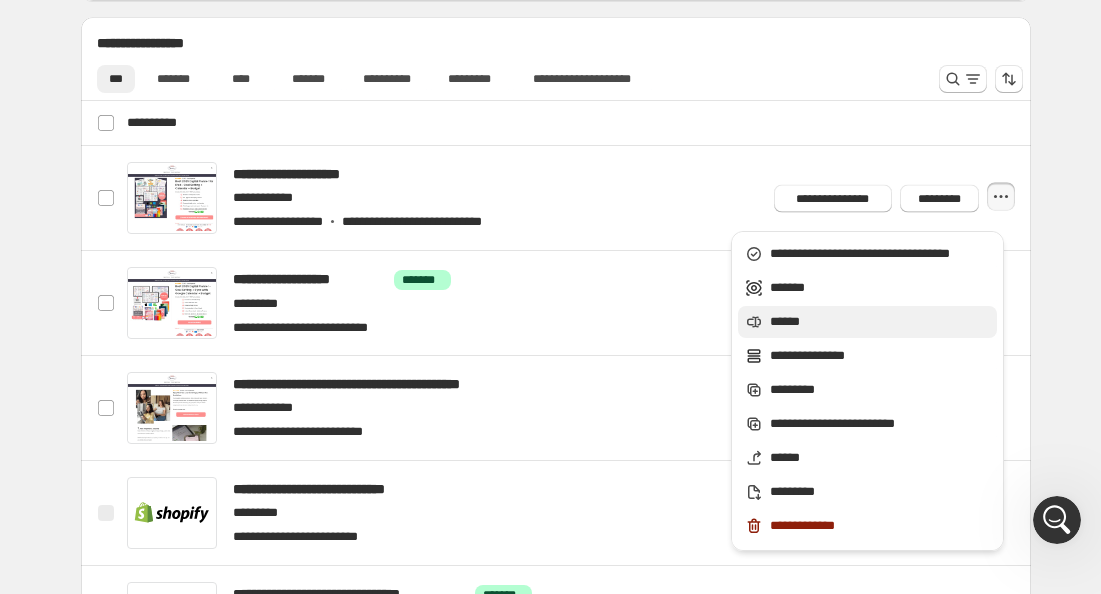 click on "******" at bounding box center (880, 322) 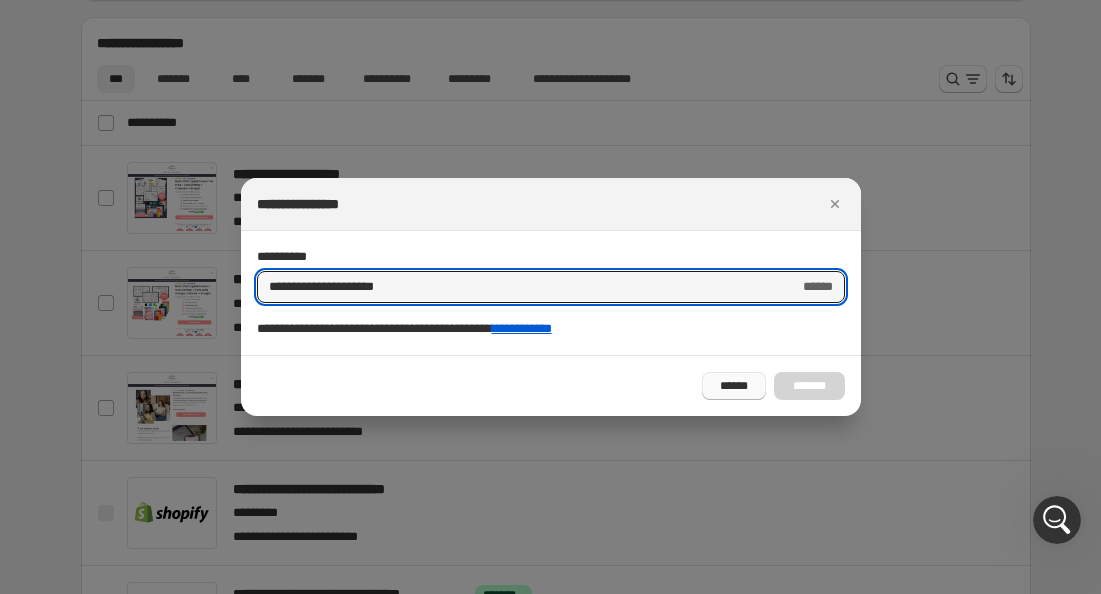 click on "******" at bounding box center [734, 386] 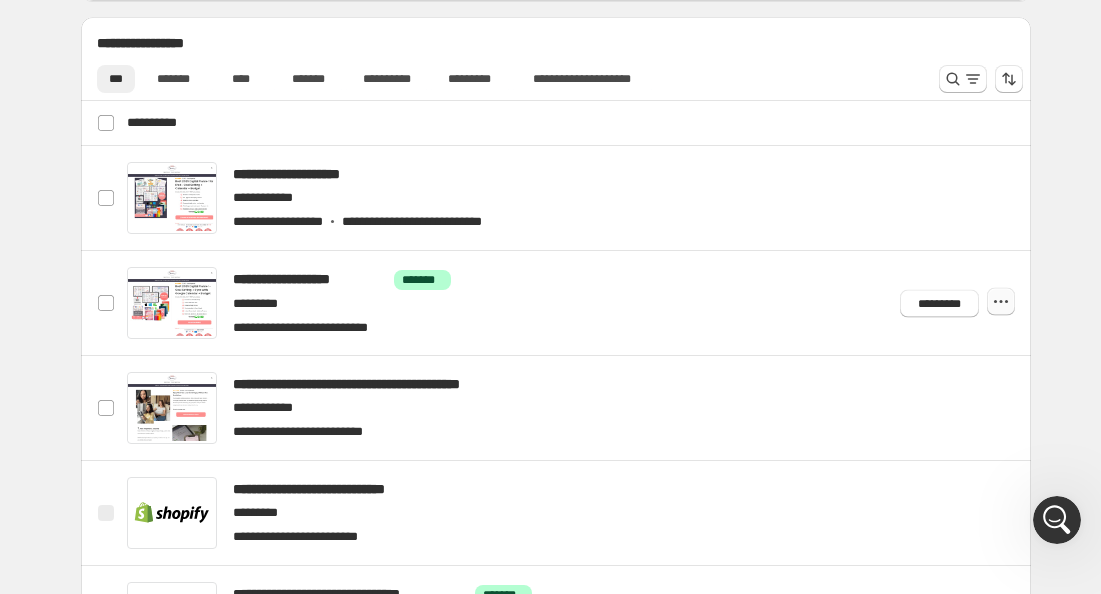 click 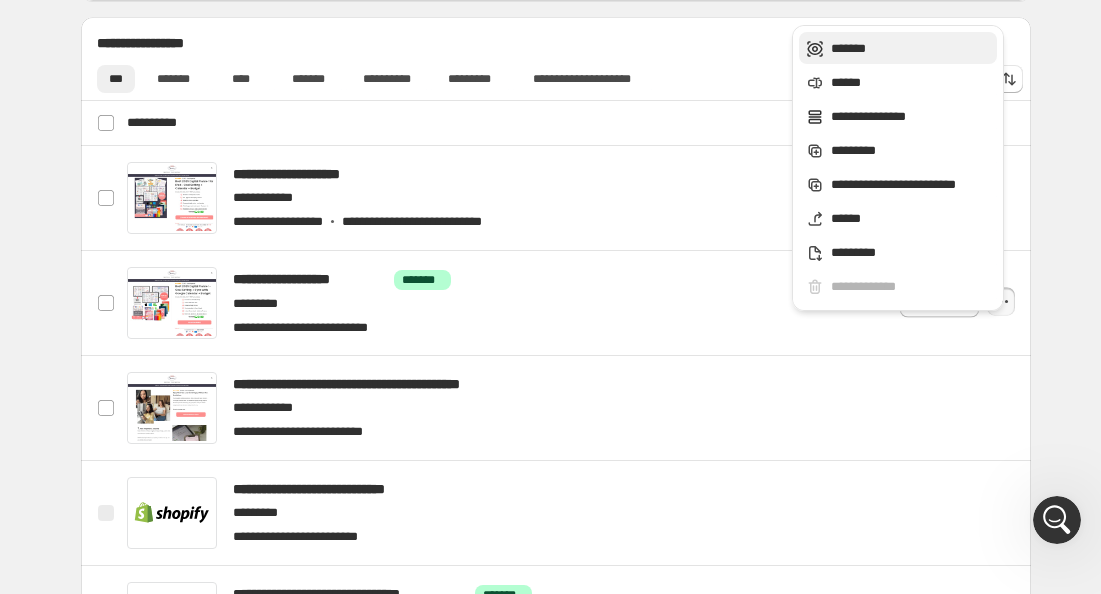 click on "*******" at bounding box center [911, 49] 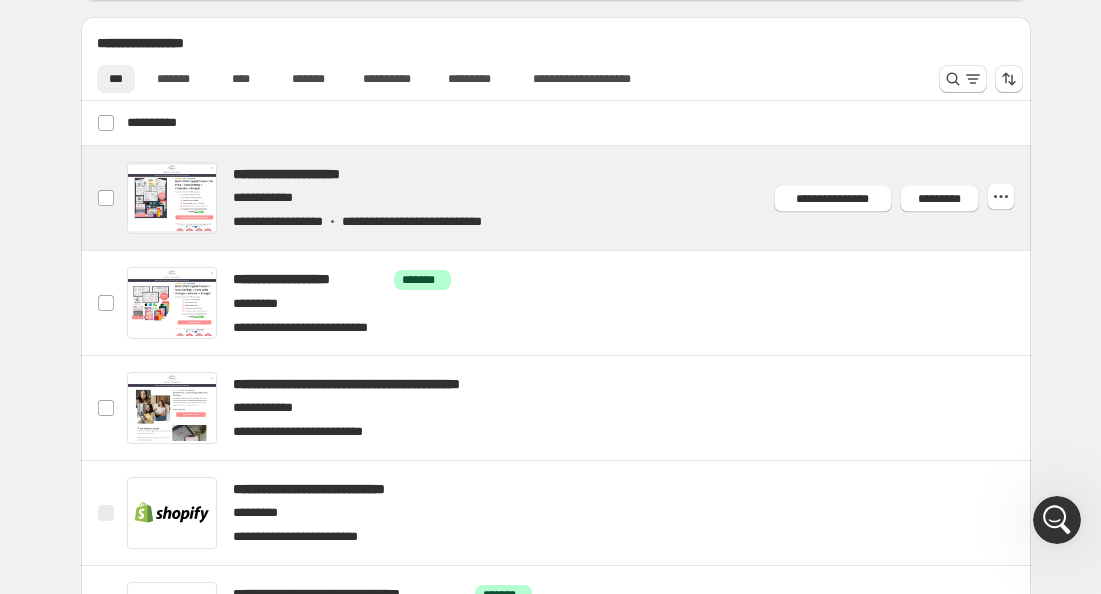 click at bounding box center [580, 198] 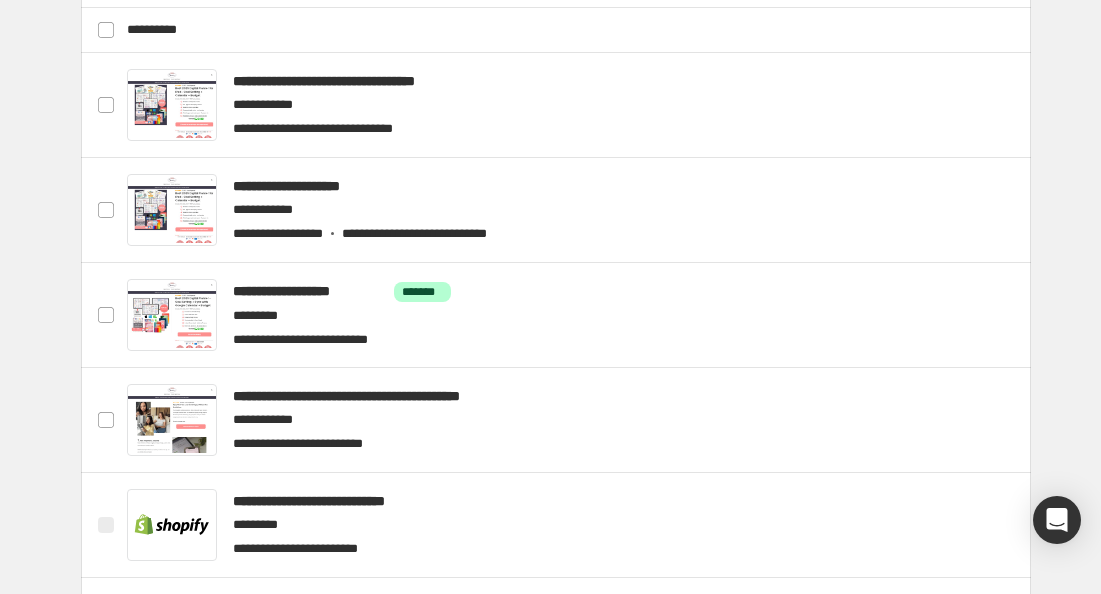 scroll, scrollTop: 895, scrollLeft: 0, axis: vertical 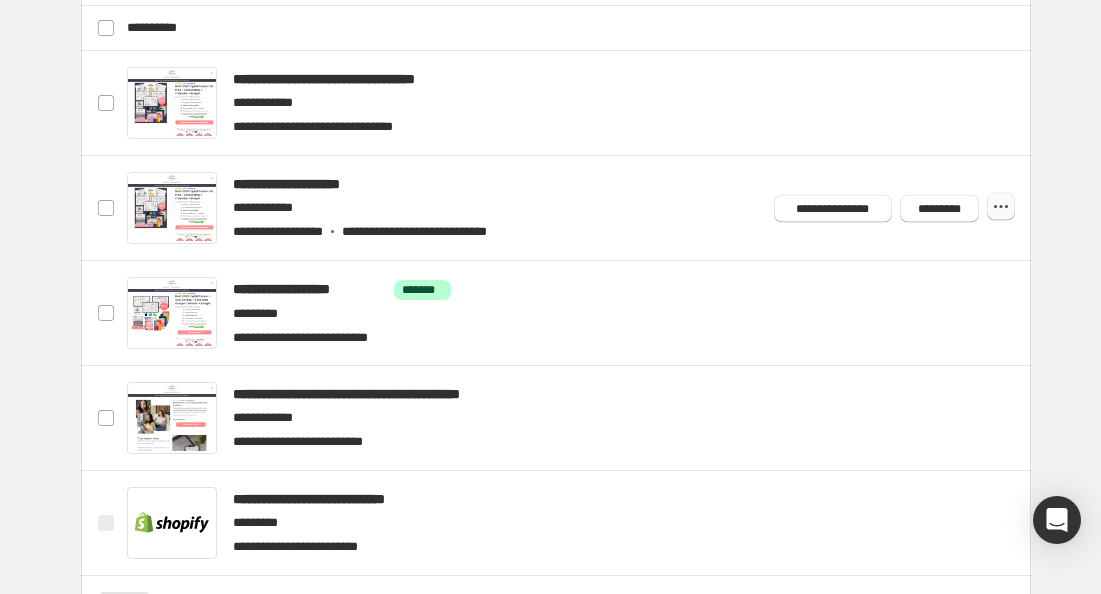 click 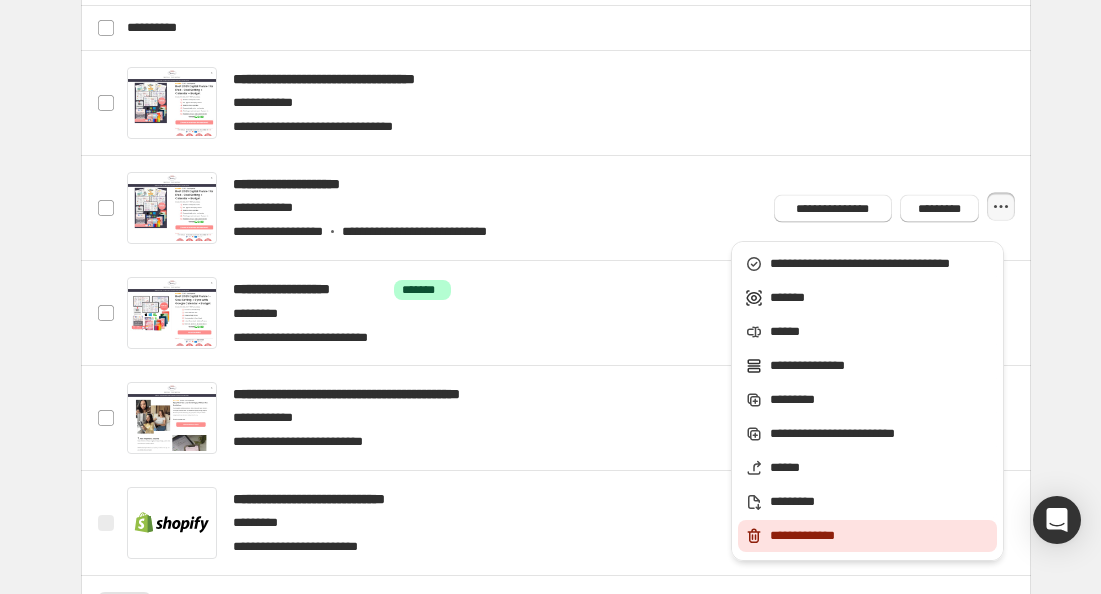 click on "**********" at bounding box center (880, 536) 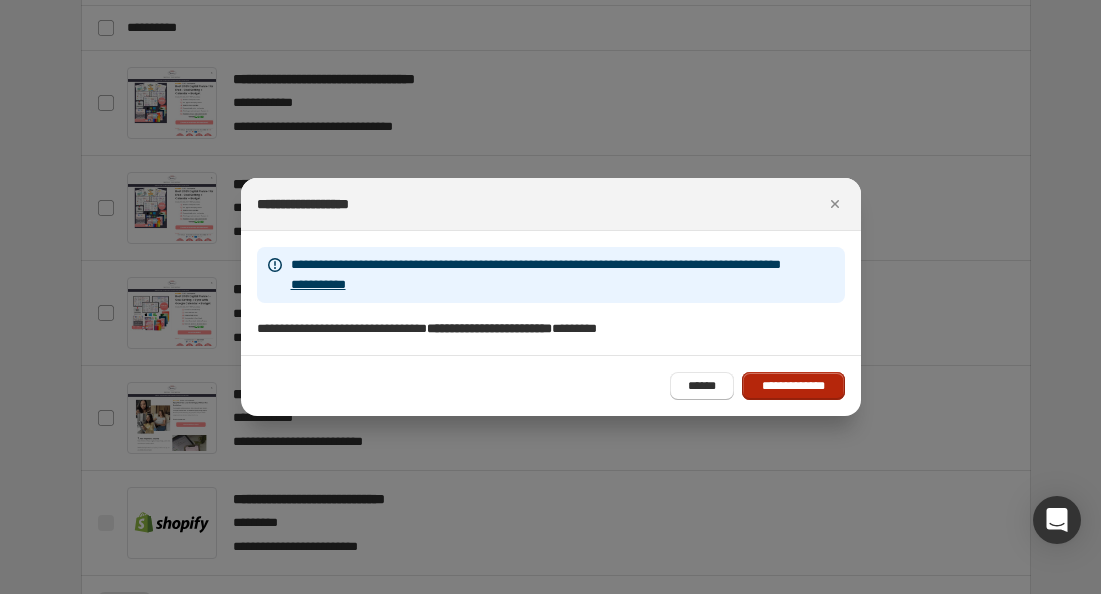 click on "**********" at bounding box center [793, 386] 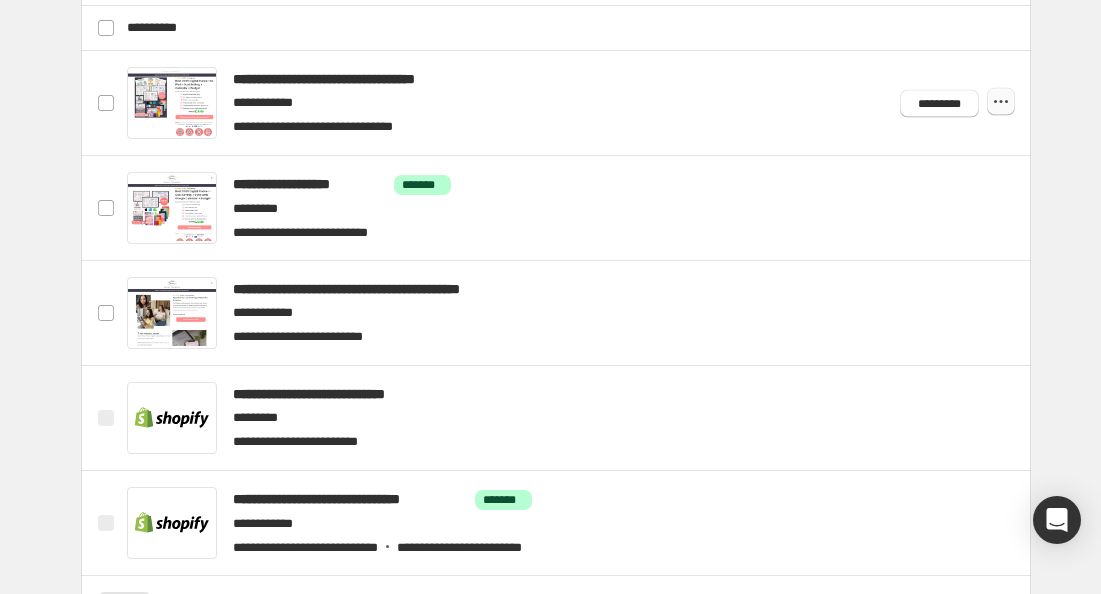 click 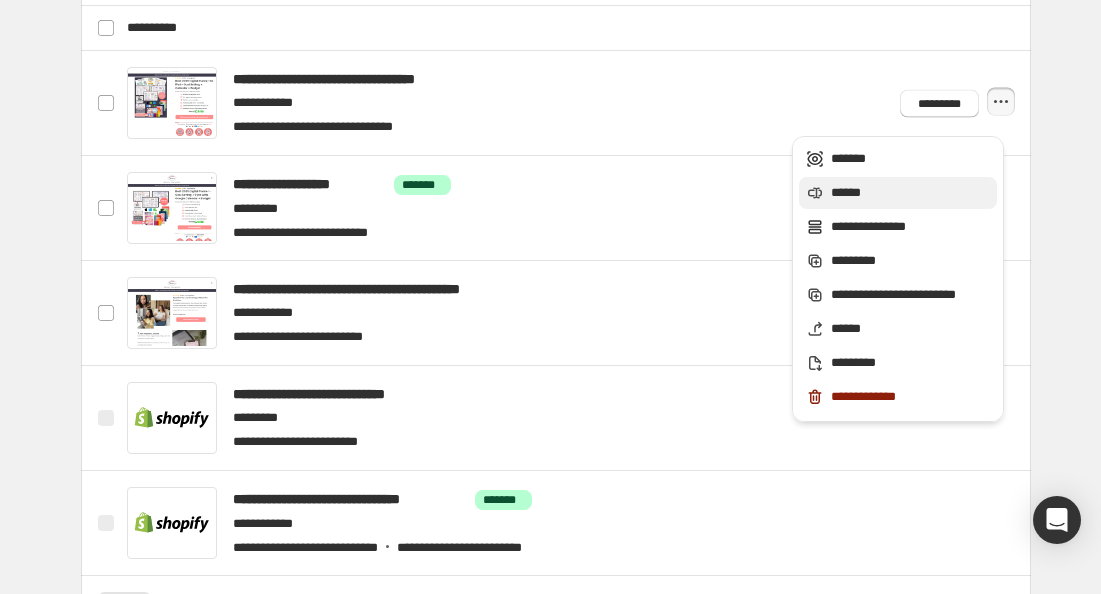 click on "******" at bounding box center (911, 193) 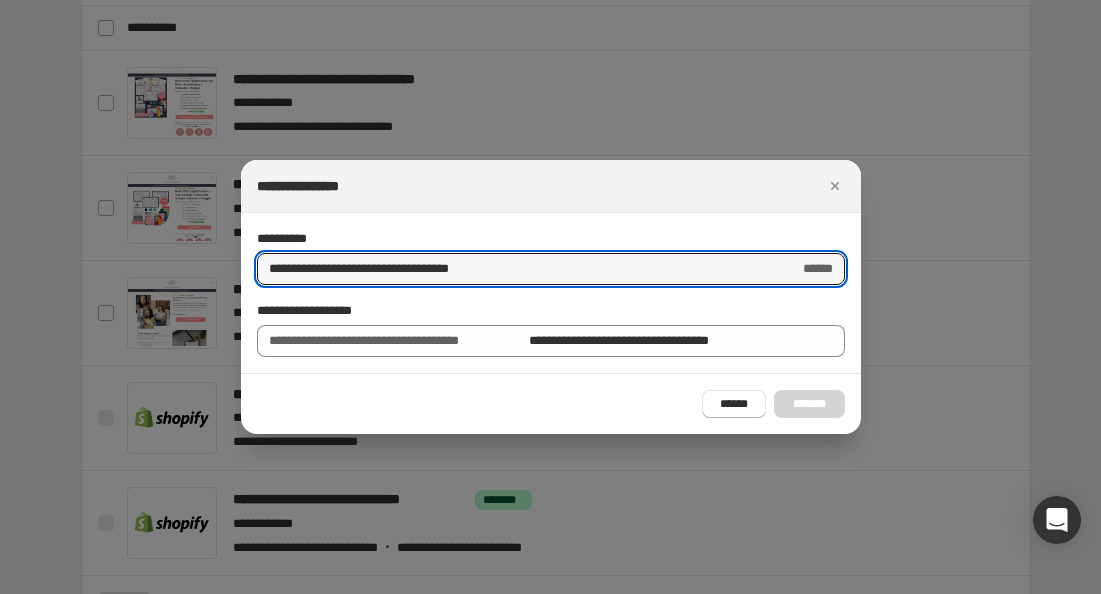 drag, startPoint x: 364, startPoint y: 264, endPoint x: 248, endPoint y: 264, distance: 116 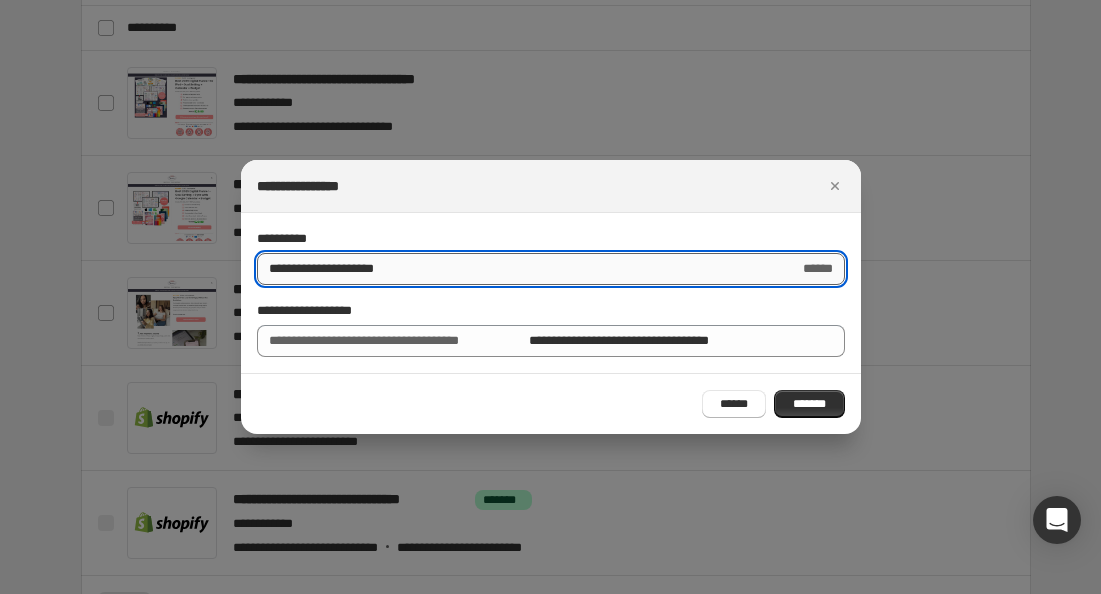 click on "**********" at bounding box center [522, 269] 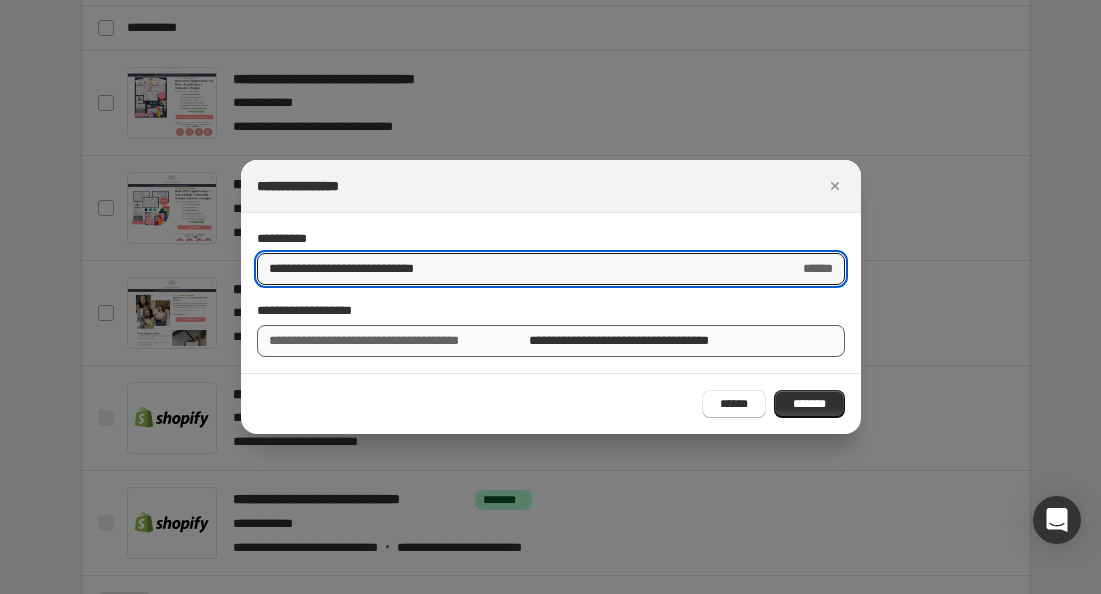 type on "**********" 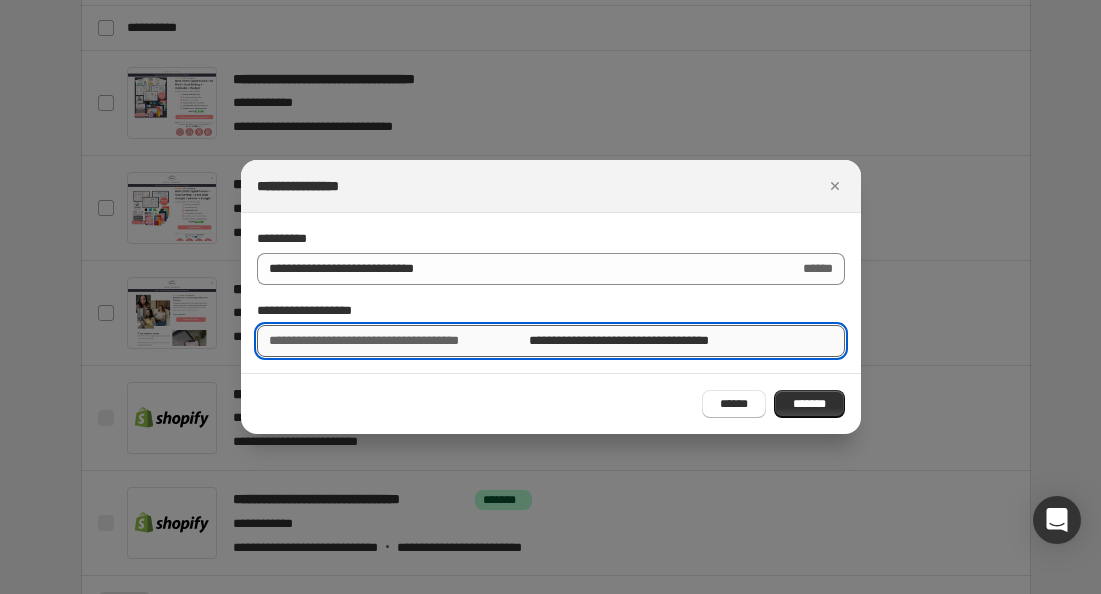 click on "**********" at bounding box center (686, 341) 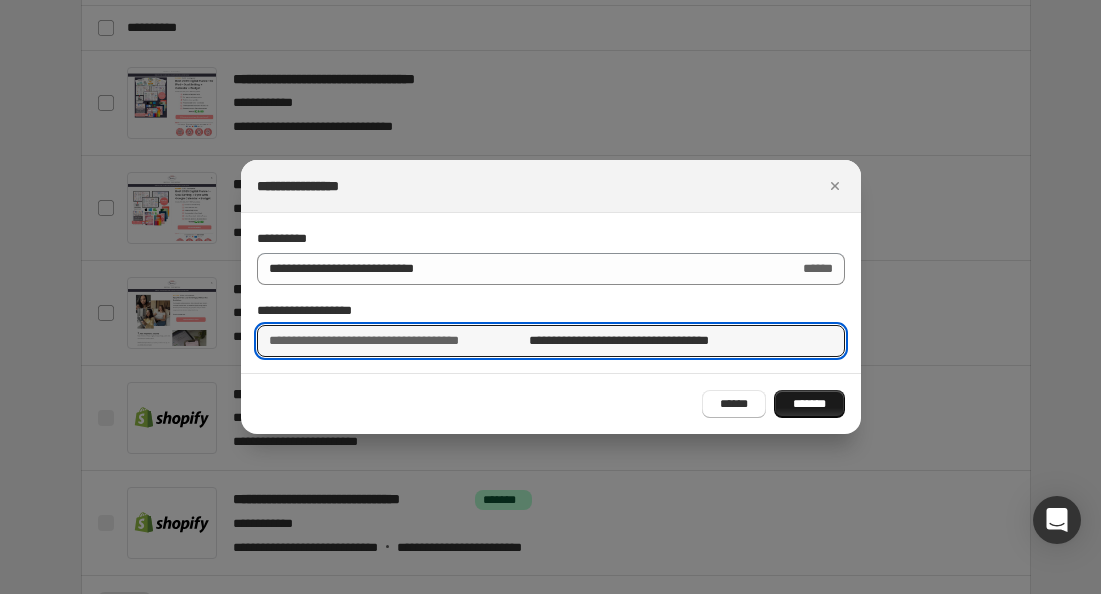 click on "*******" at bounding box center (809, 404) 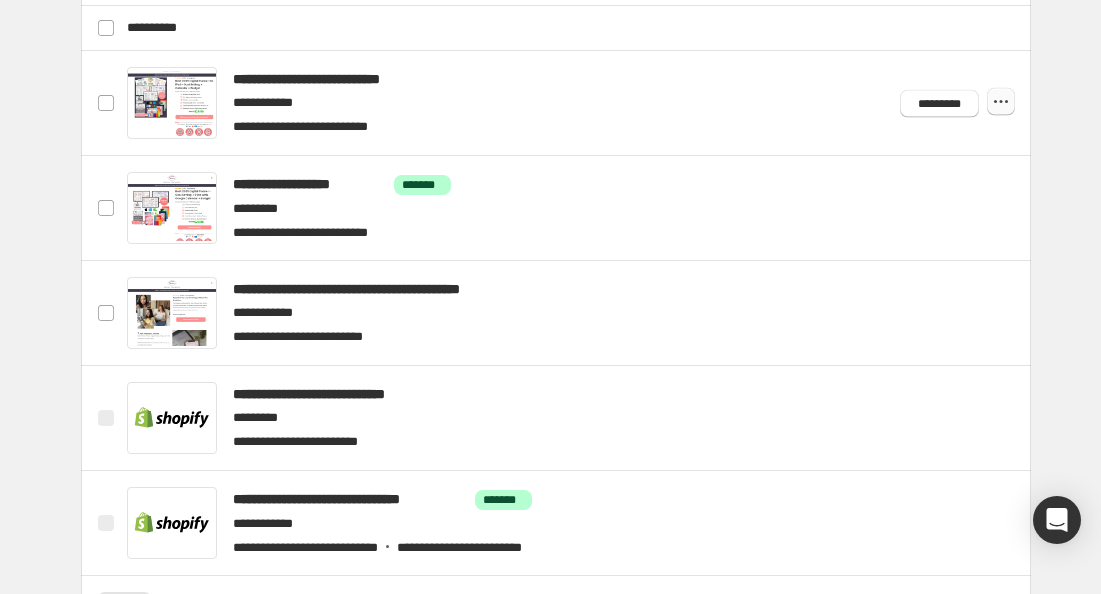 click 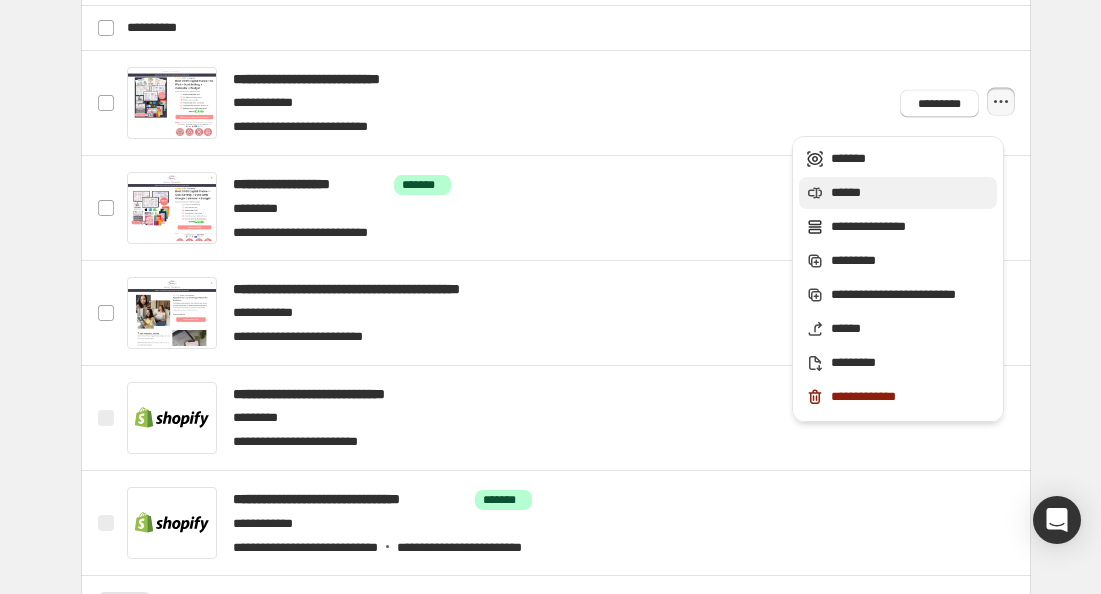 click on "******" at bounding box center [911, 193] 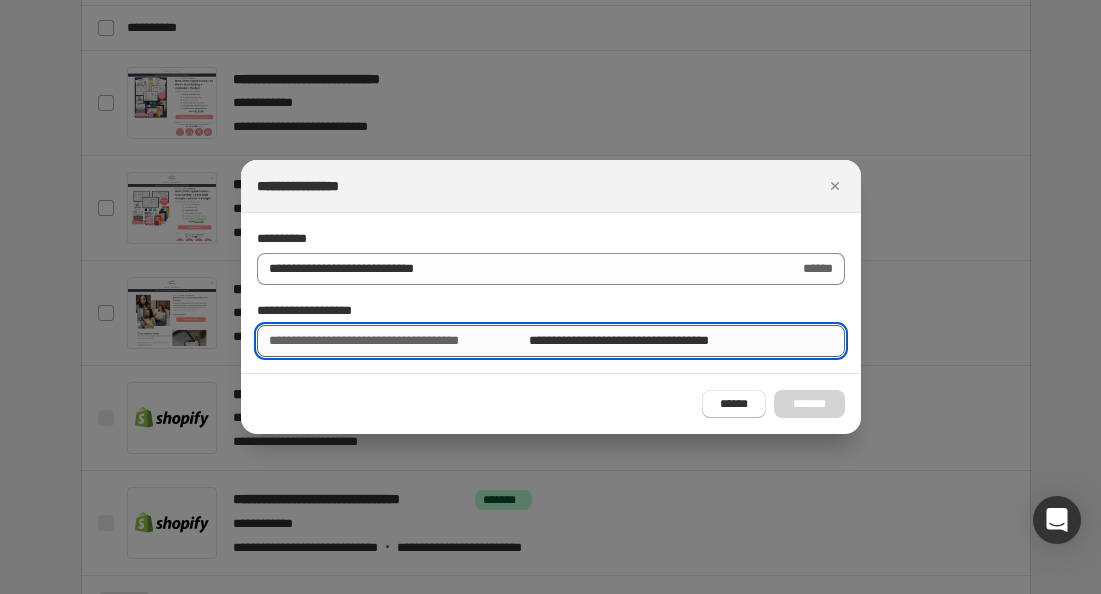 click on "**********" at bounding box center (686, 341) 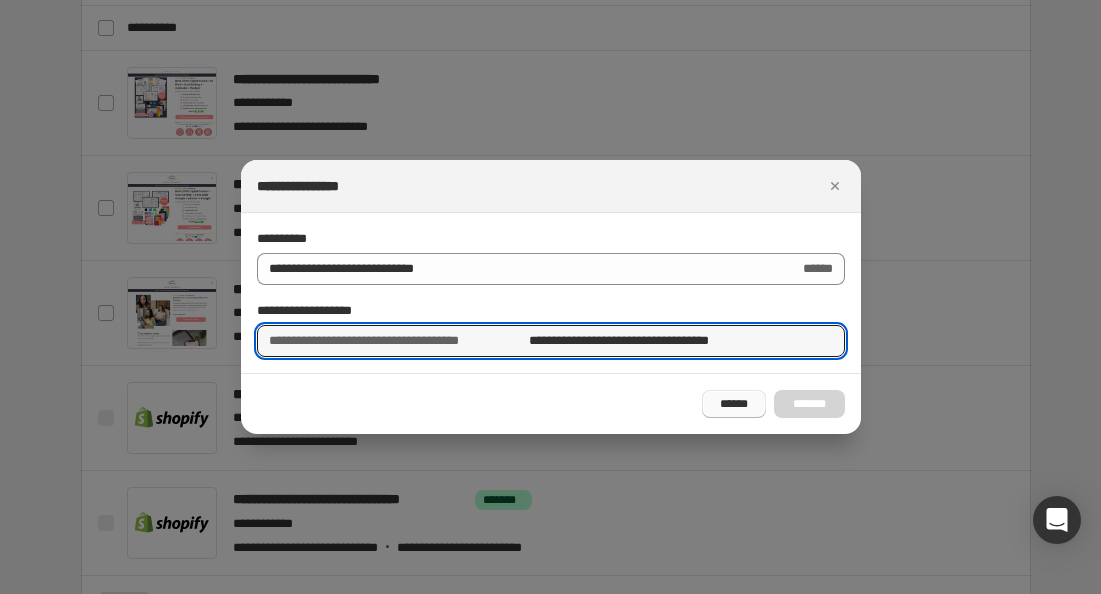 click on "******" at bounding box center (734, 404) 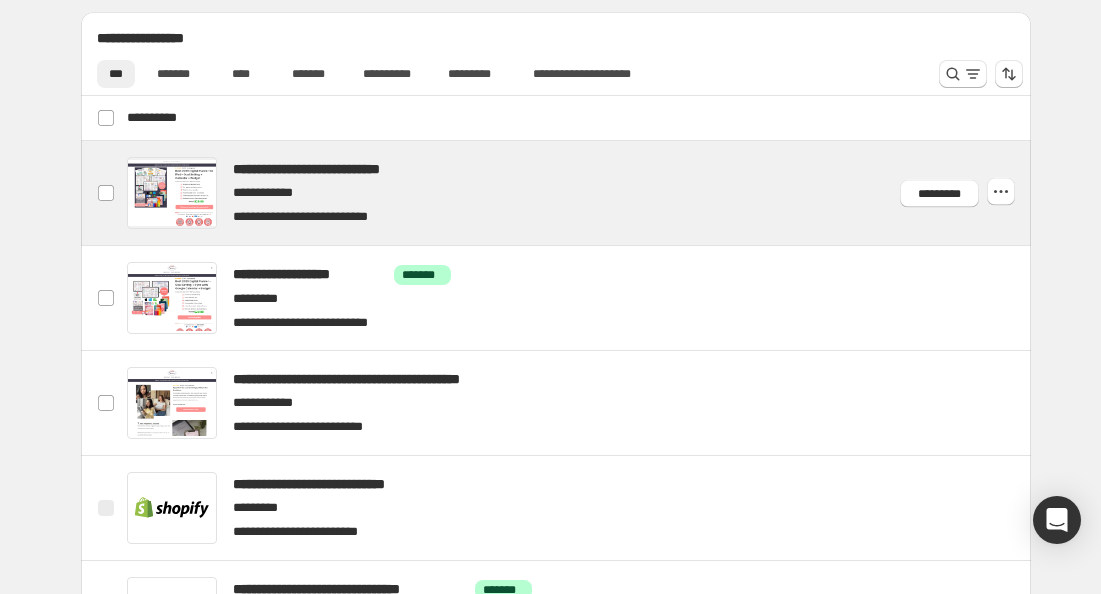scroll, scrollTop: 792, scrollLeft: 0, axis: vertical 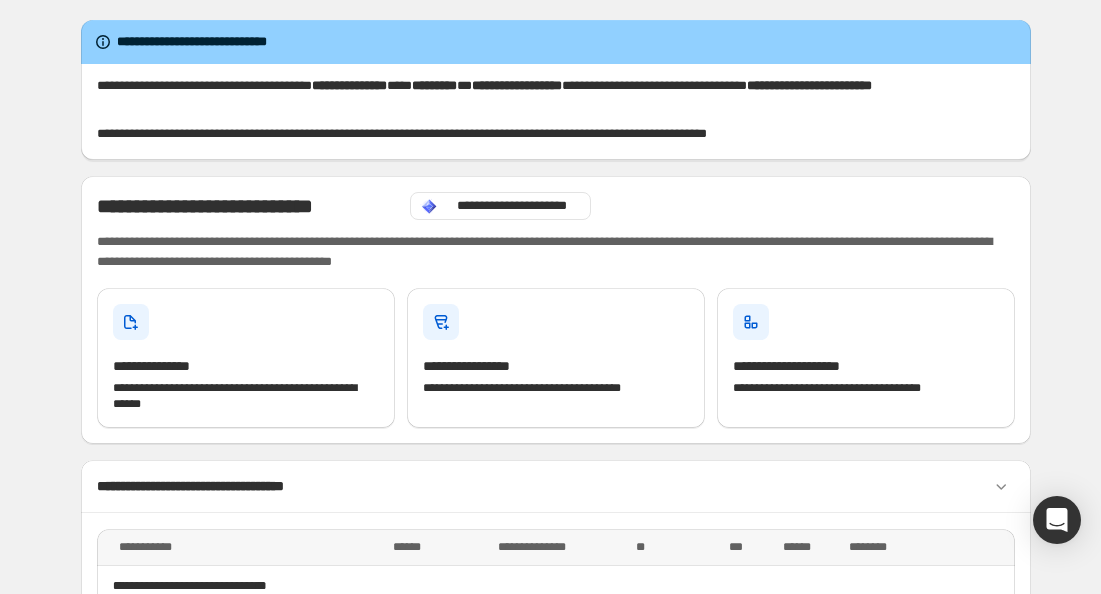 click on "**********" at bounding box center (556, 96) 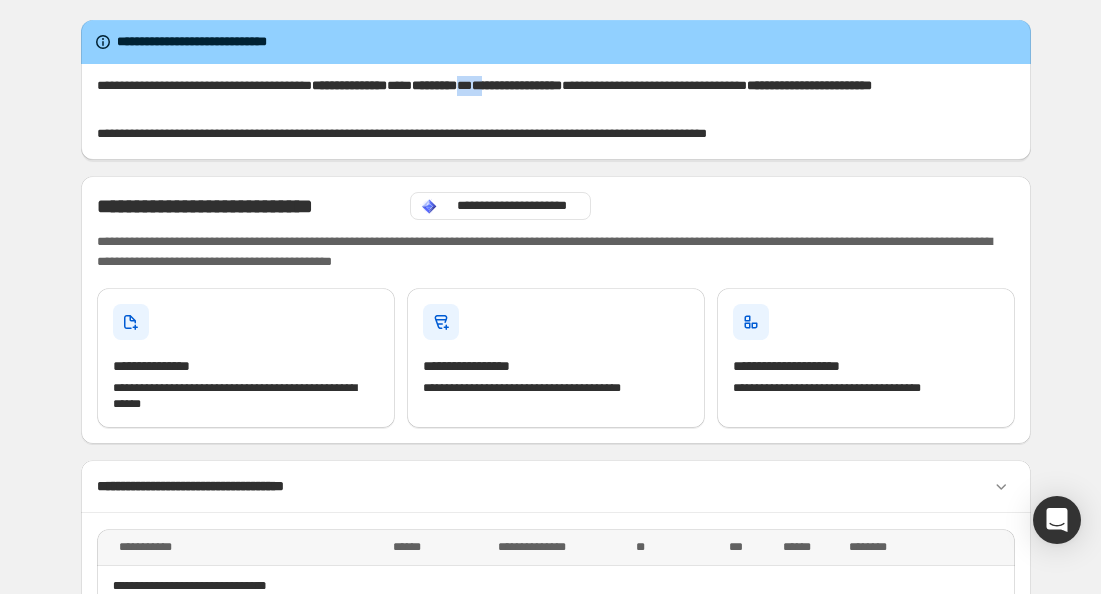 click on "**********" at bounding box center (556, 96) 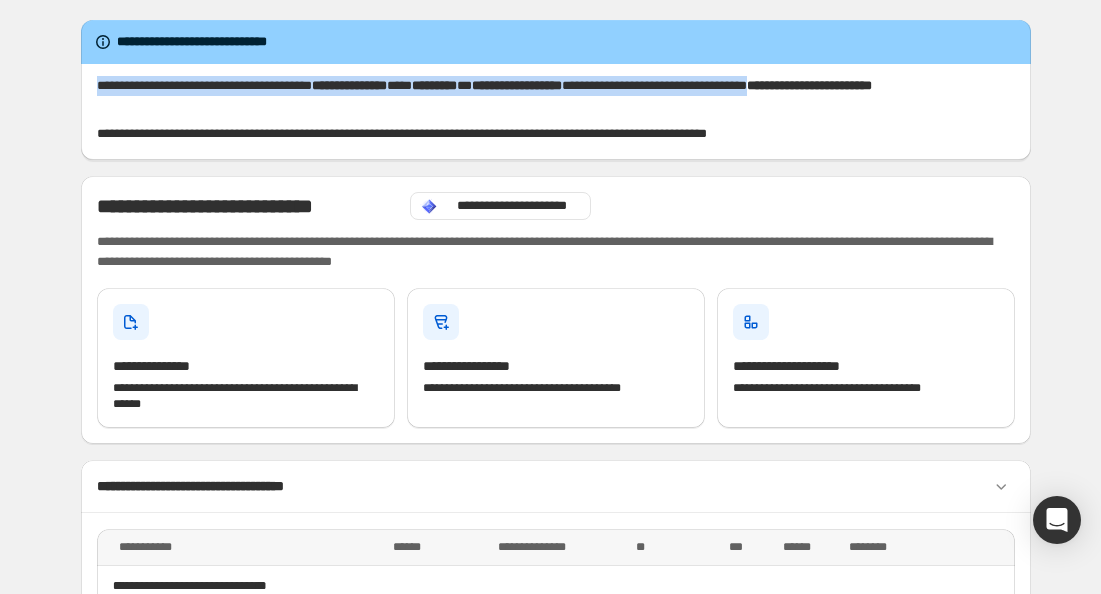 click on "**********" at bounding box center [556, 96] 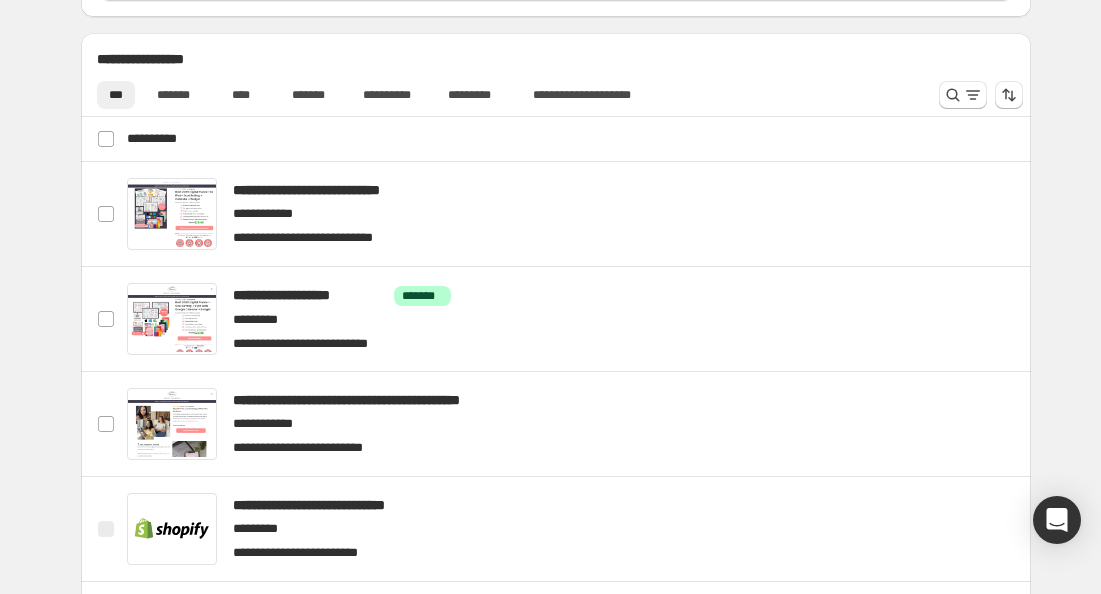 scroll, scrollTop: 820, scrollLeft: 0, axis: vertical 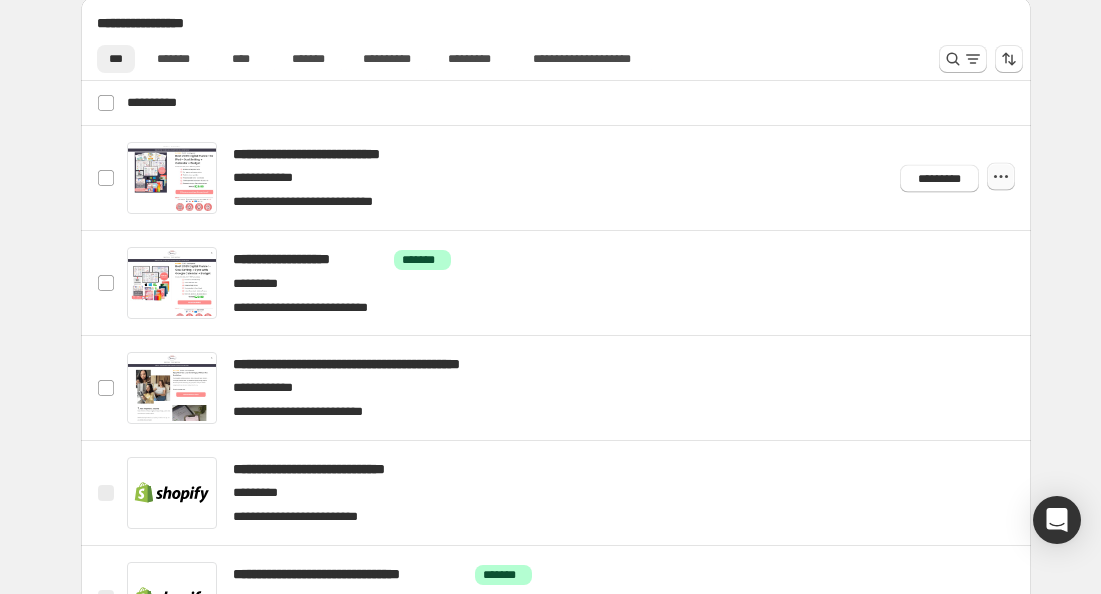 click 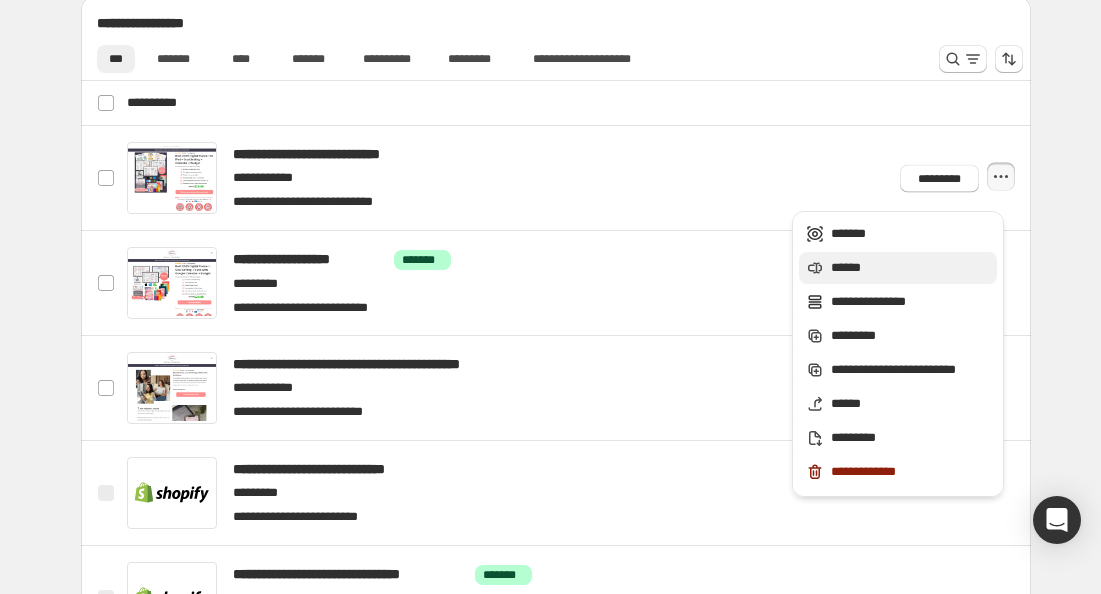 click on "******" at bounding box center [911, 268] 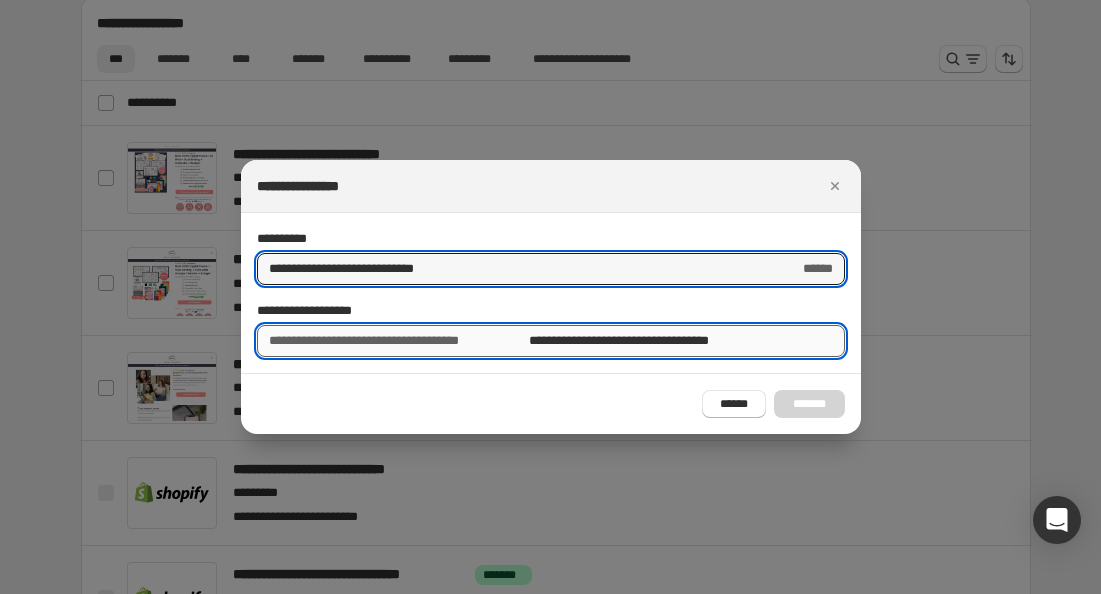 click on "**********" at bounding box center (686, 341) 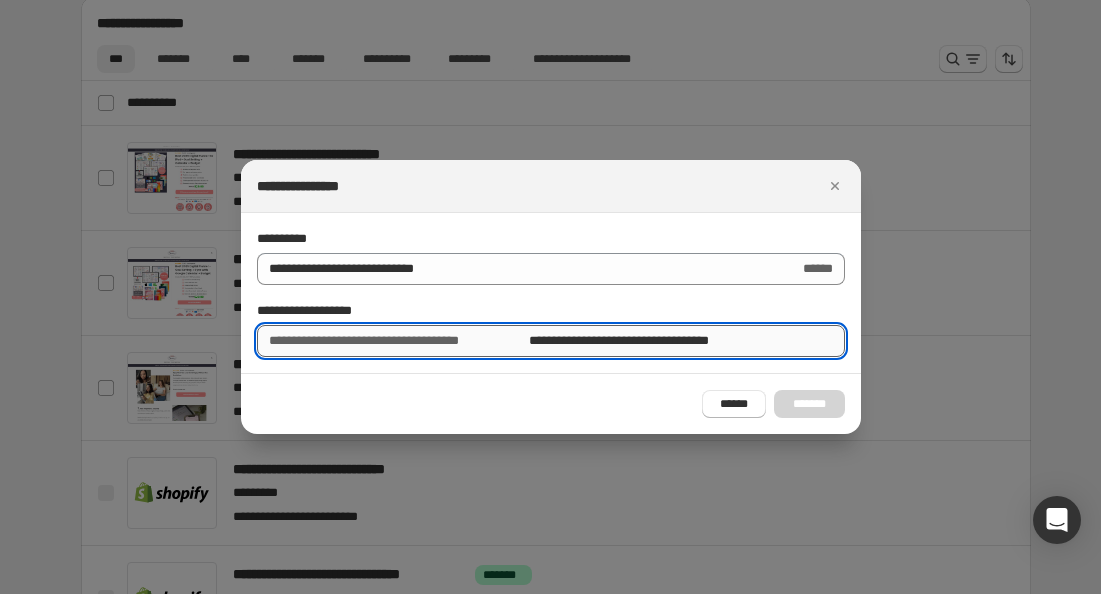 click on "**********" at bounding box center [686, 341] 